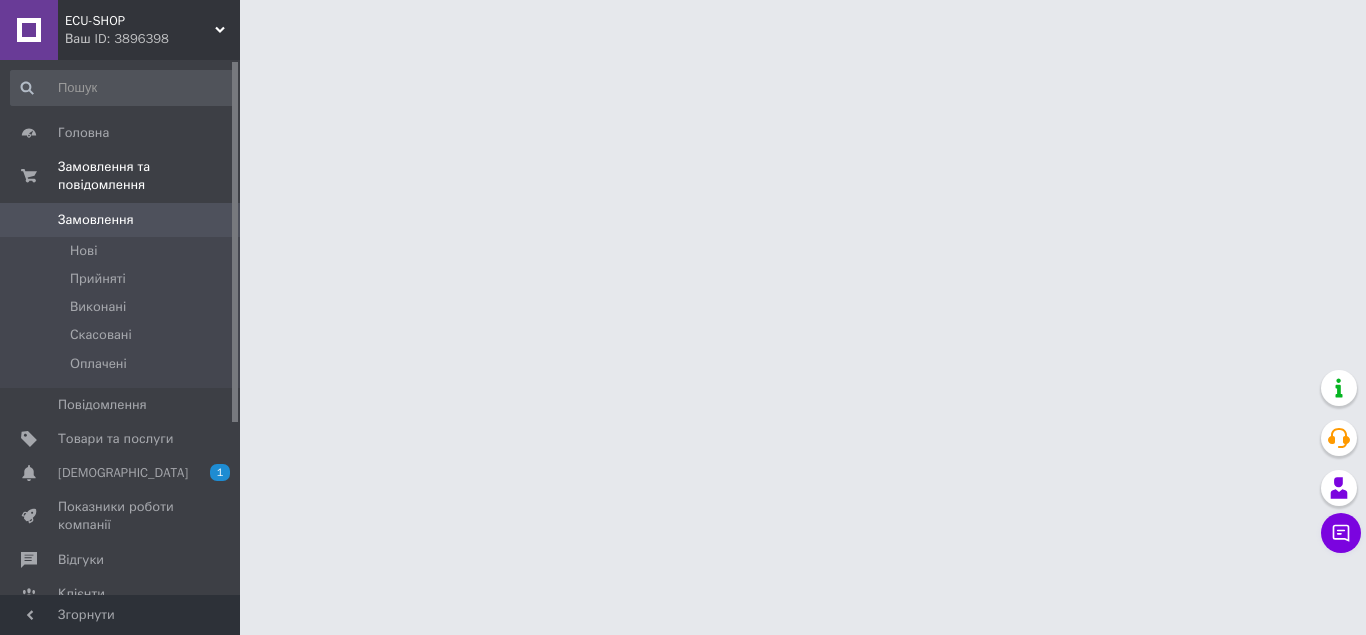 scroll, scrollTop: 0, scrollLeft: 0, axis: both 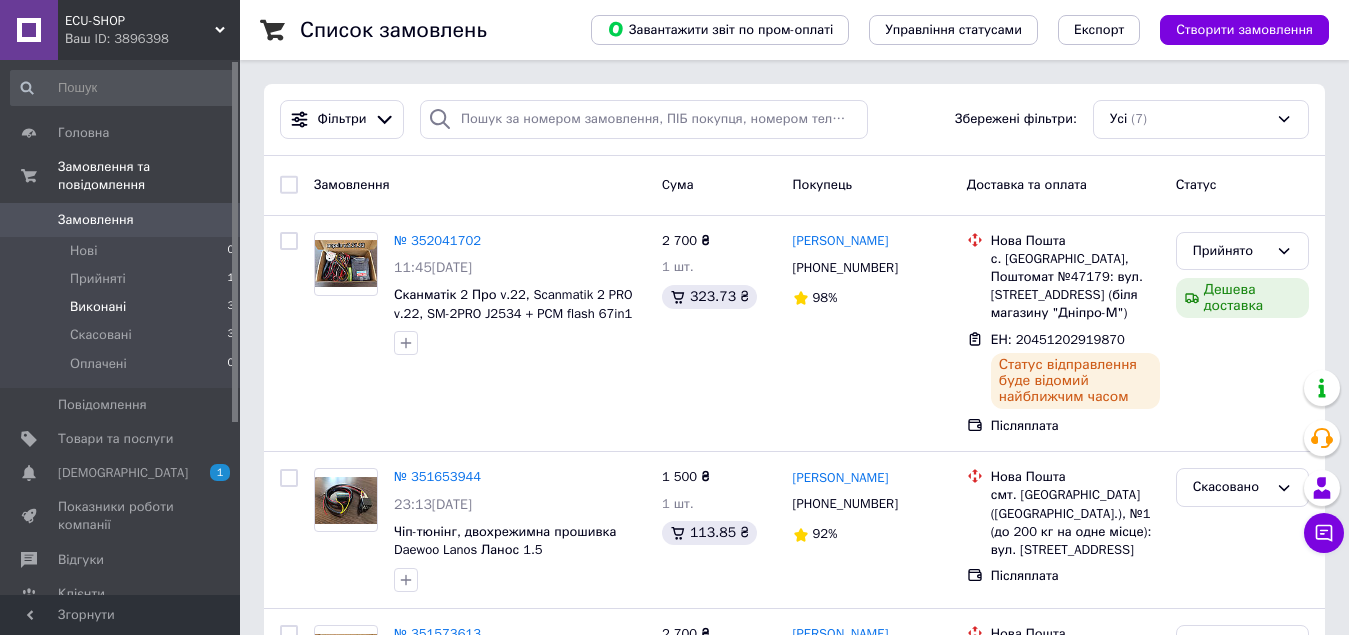 click on "Виконані" at bounding box center [98, 307] 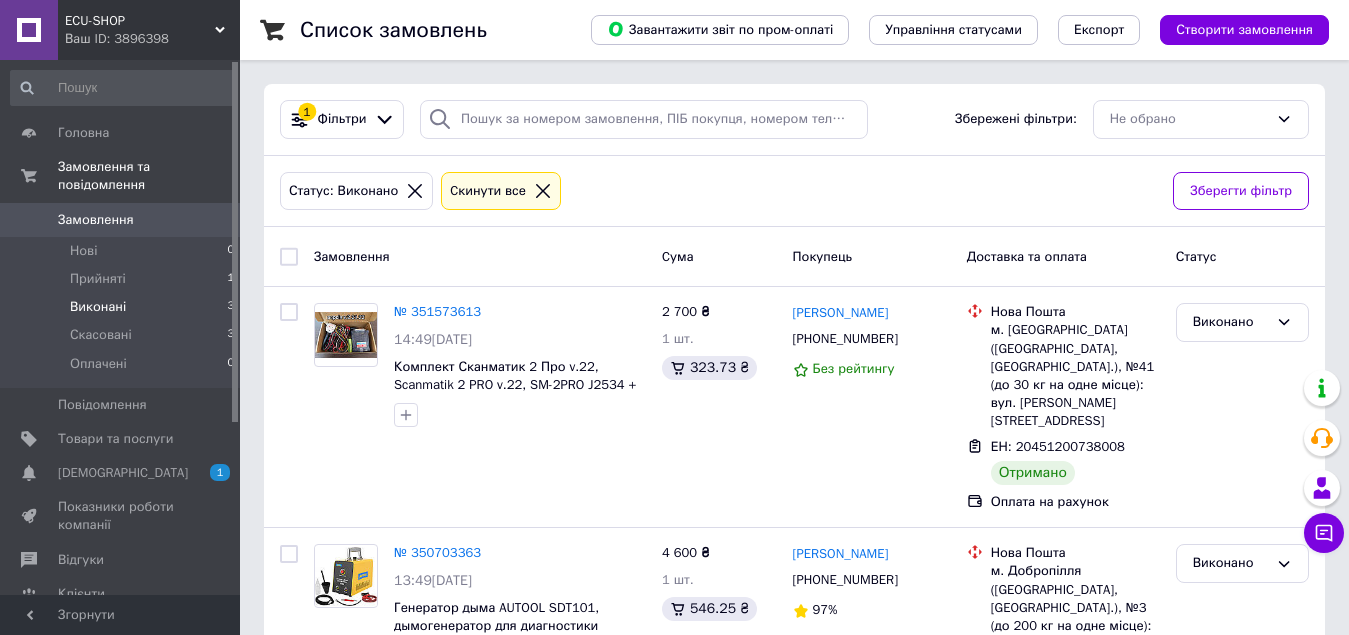 click on "ECU-SHOP" at bounding box center [140, 21] 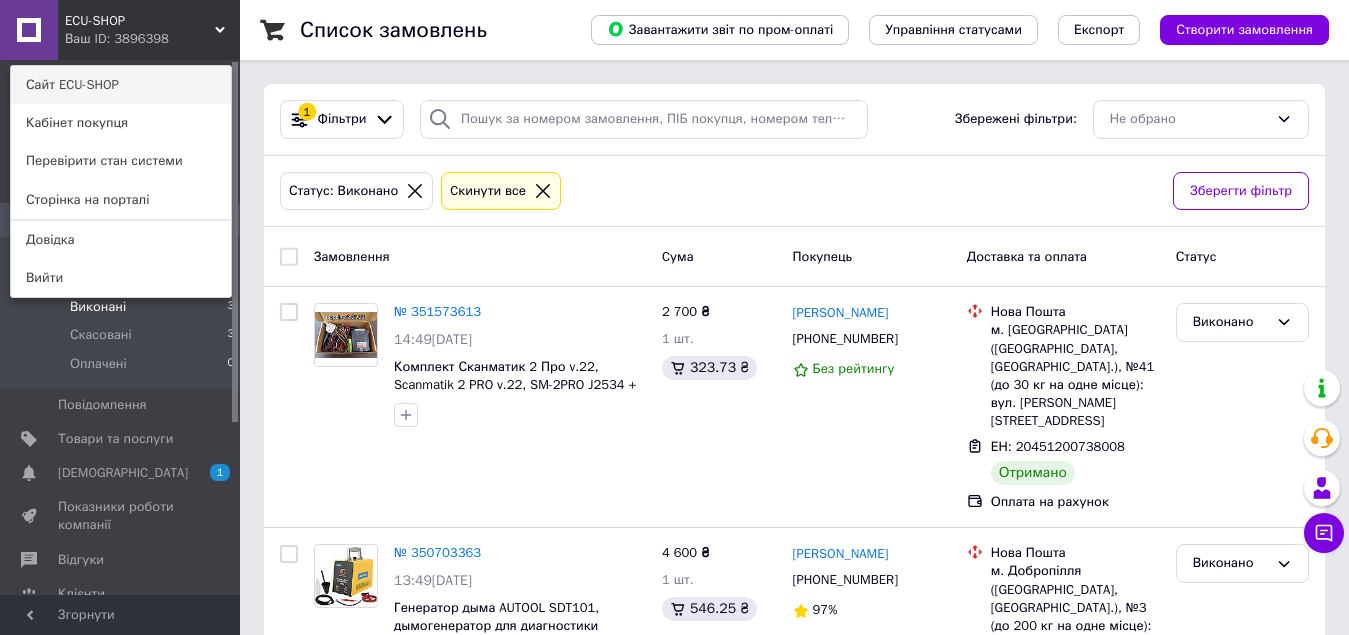 click on "Сайт ECU-SHOP" at bounding box center [121, 85] 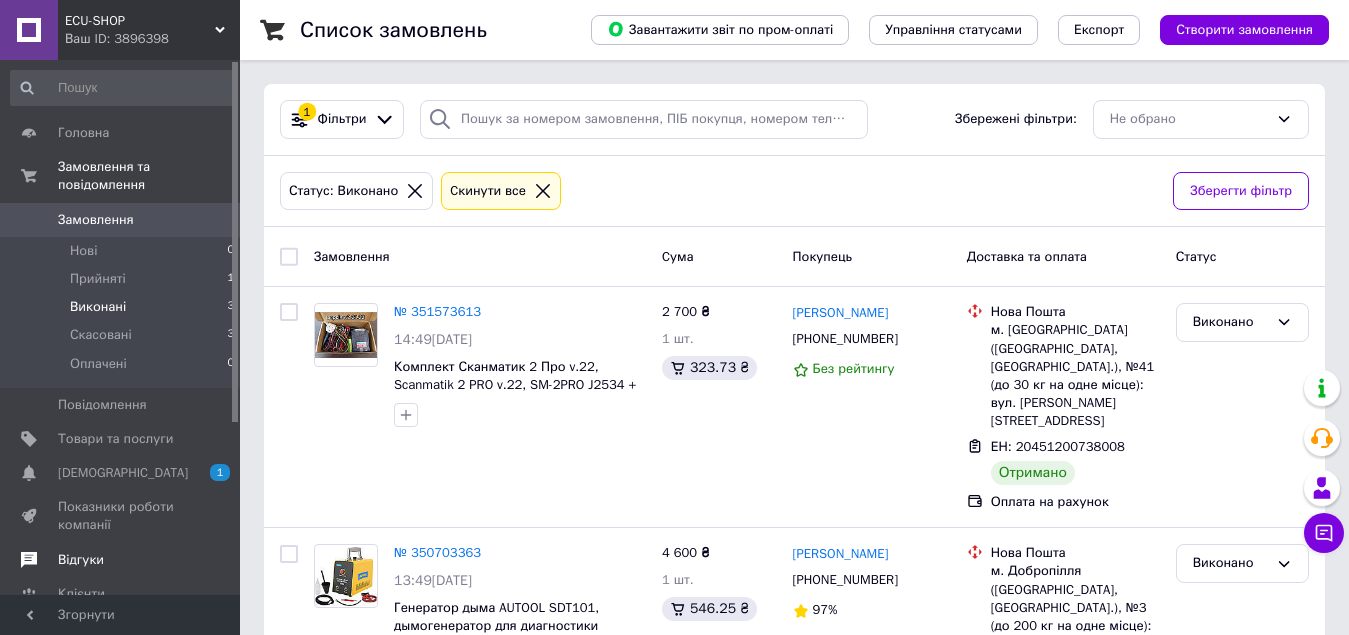 click on "Відгуки" at bounding box center (81, 560) 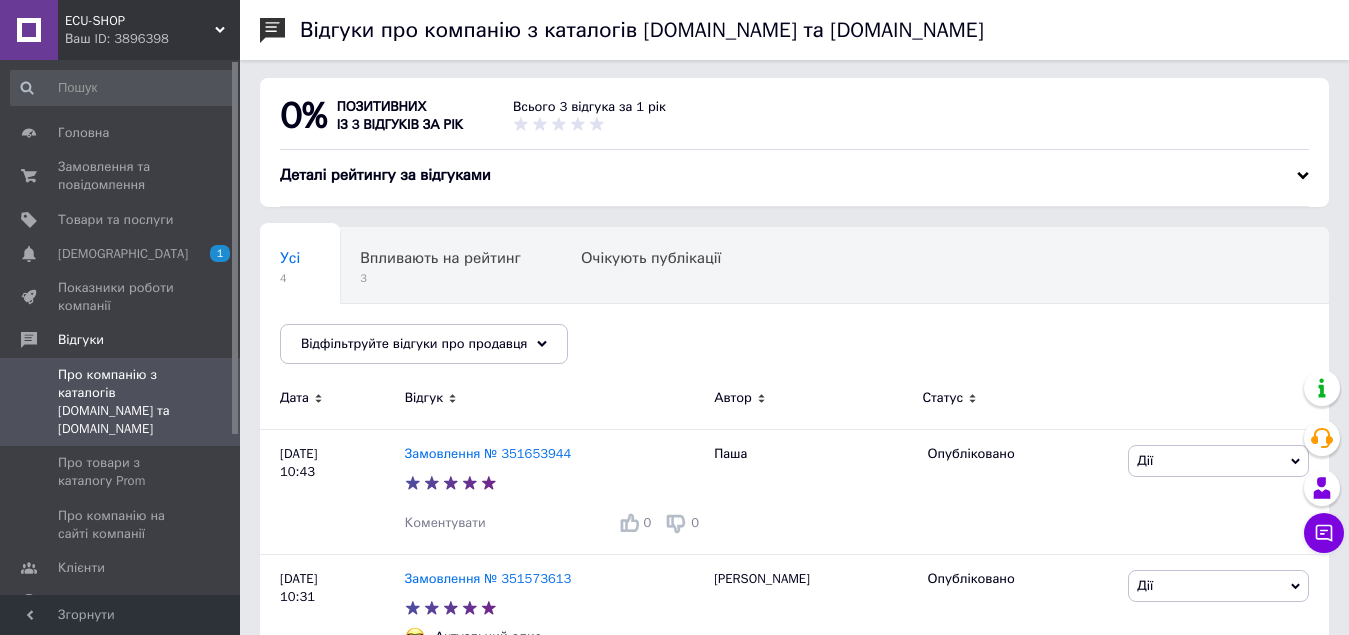 scroll, scrollTop: 0, scrollLeft: 0, axis: both 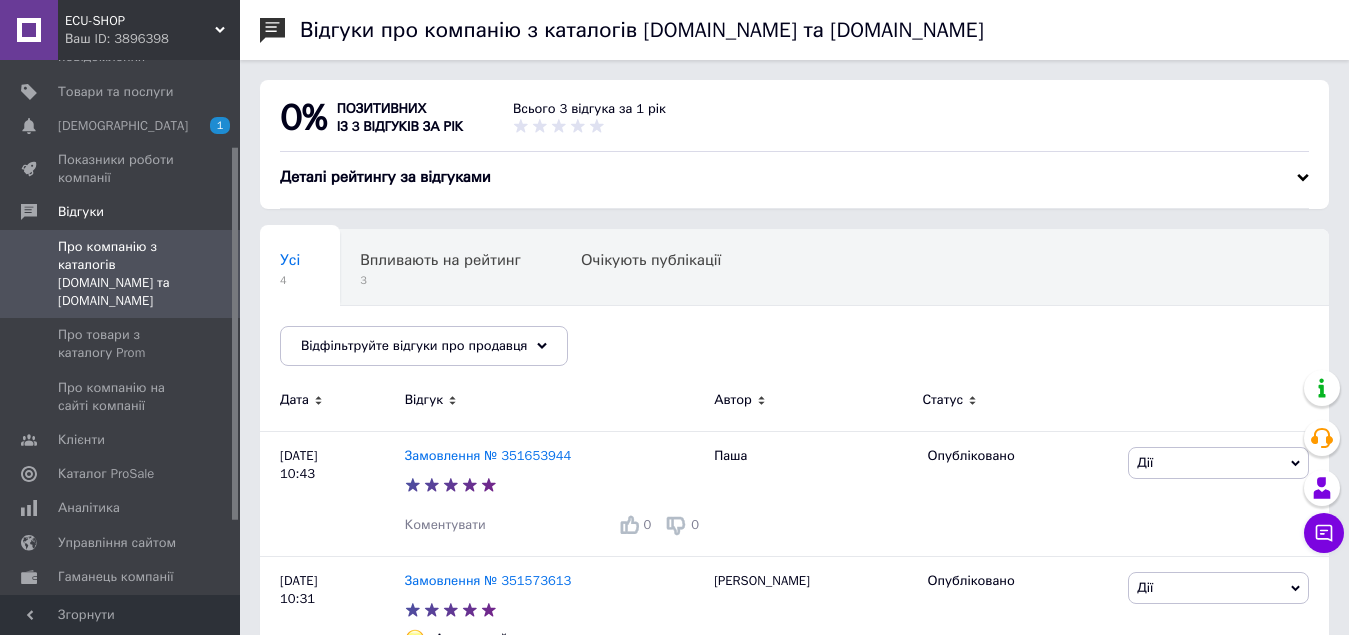 drag, startPoint x: 232, startPoint y: 358, endPoint x: 233, endPoint y: 447, distance: 89.005615 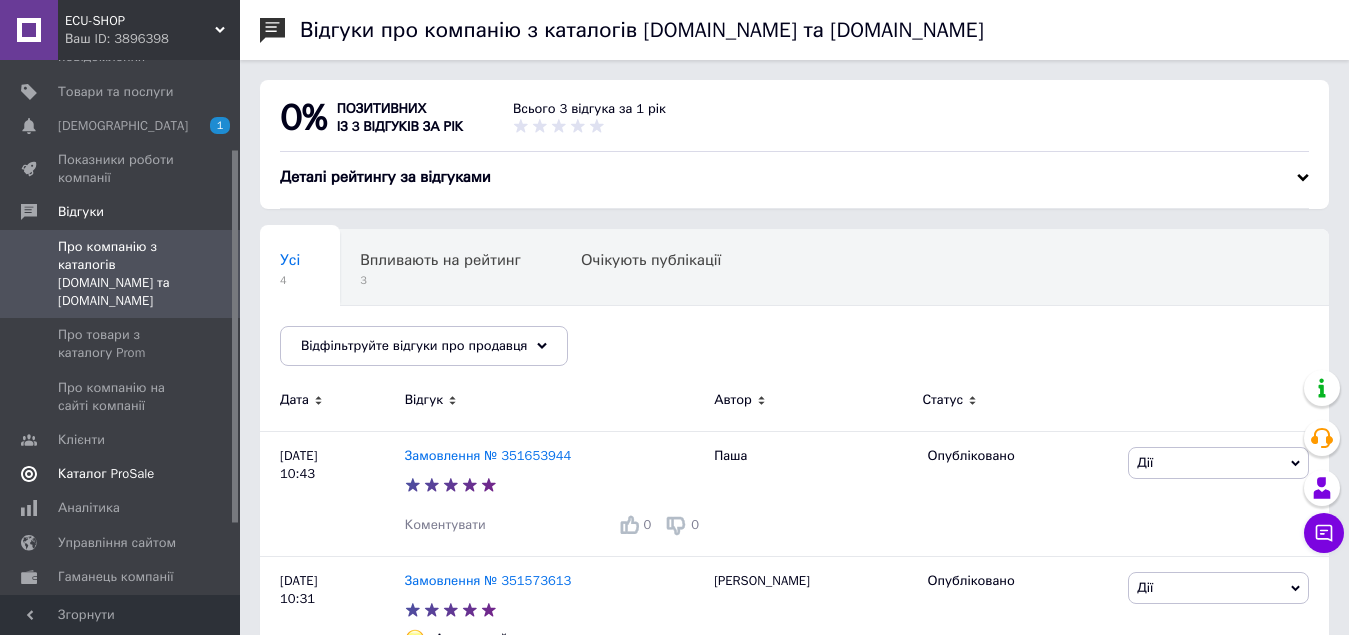 click on "Каталог ProSale" at bounding box center [106, 474] 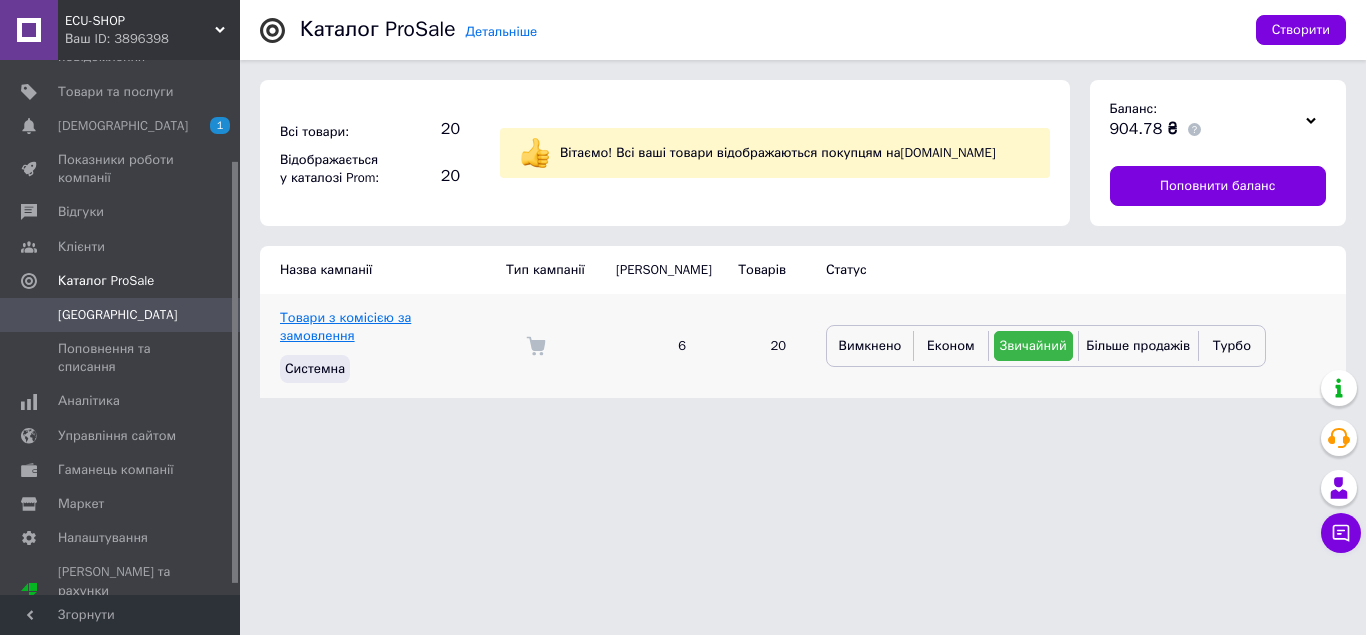 click on "Товари з комісією за замовлення" at bounding box center [345, 326] 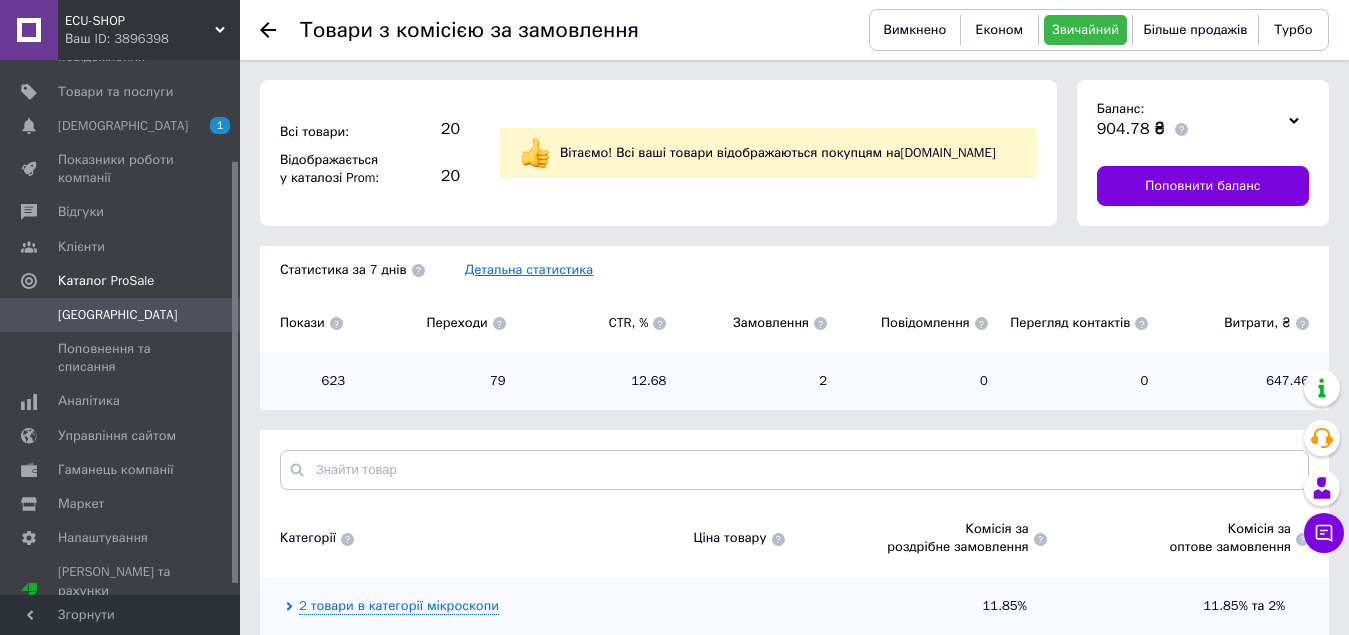 click on "Детальна статистика" at bounding box center [529, 269] 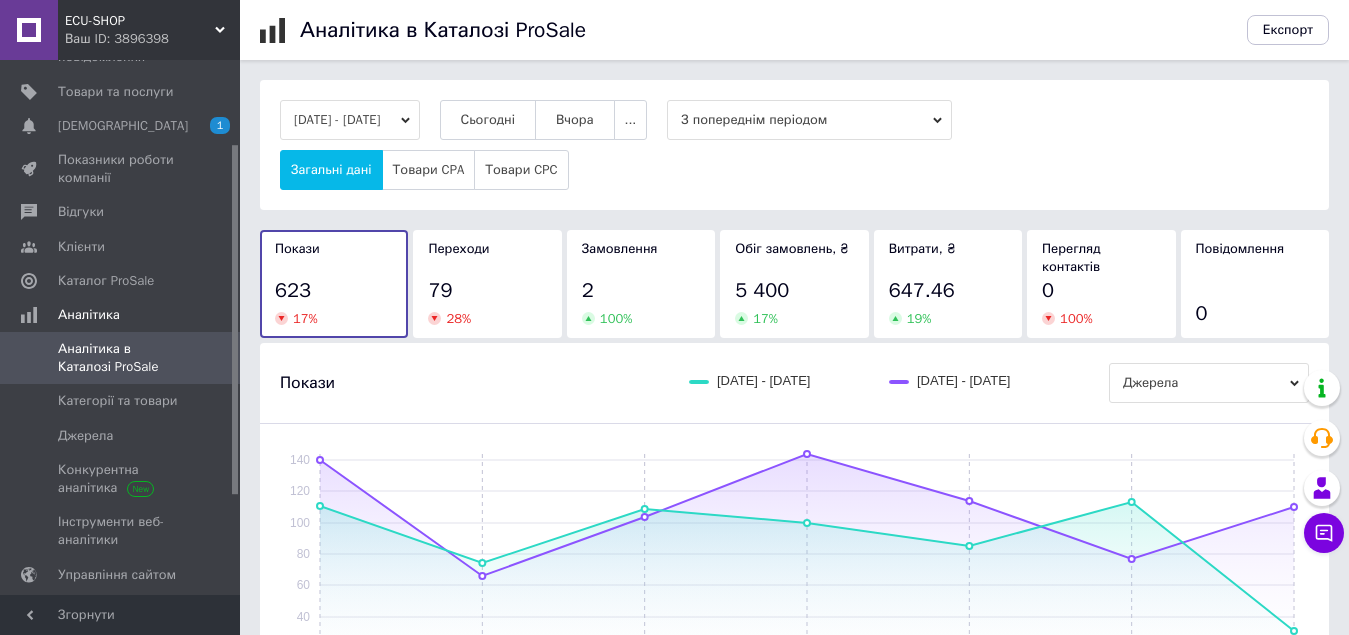 click 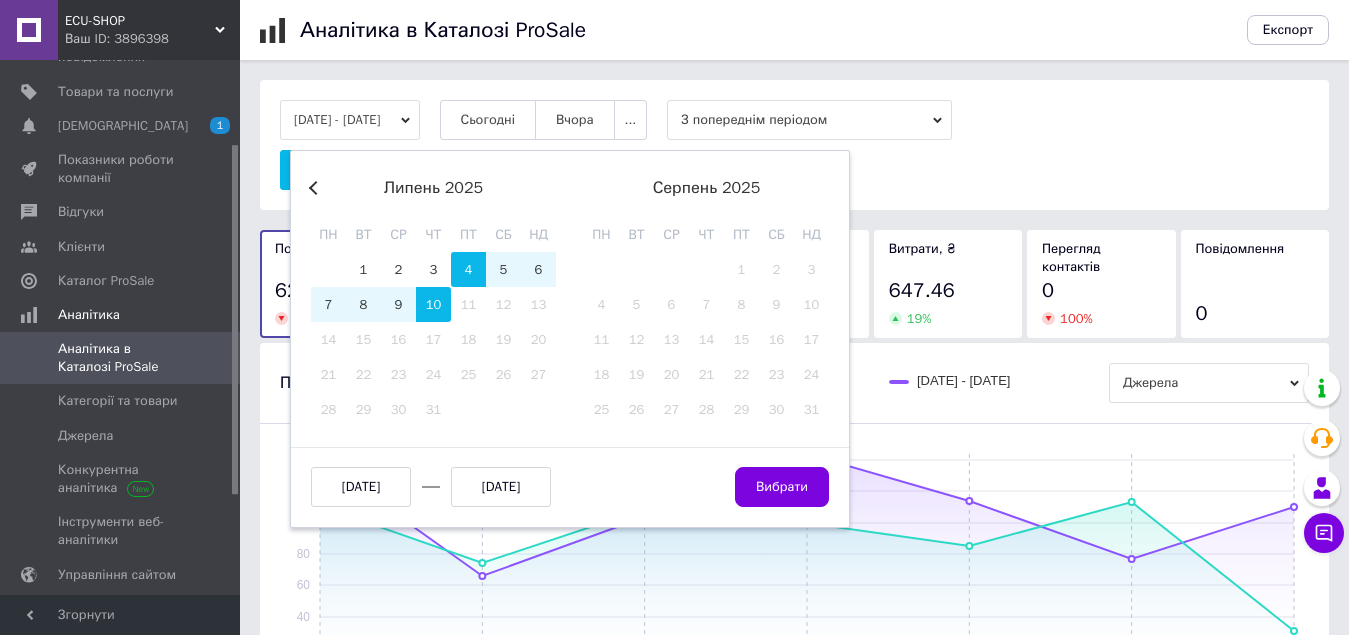 click on "Previous Month" at bounding box center (316, 188) 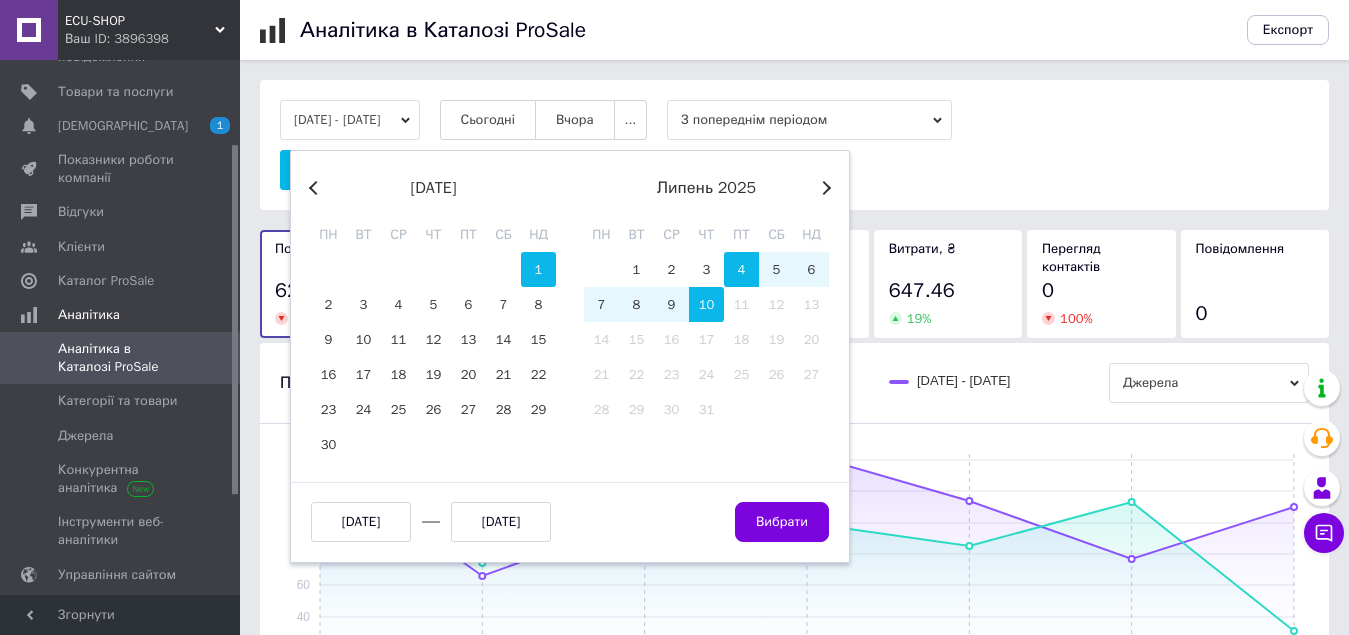 click on "1" at bounding box center [538, 269] 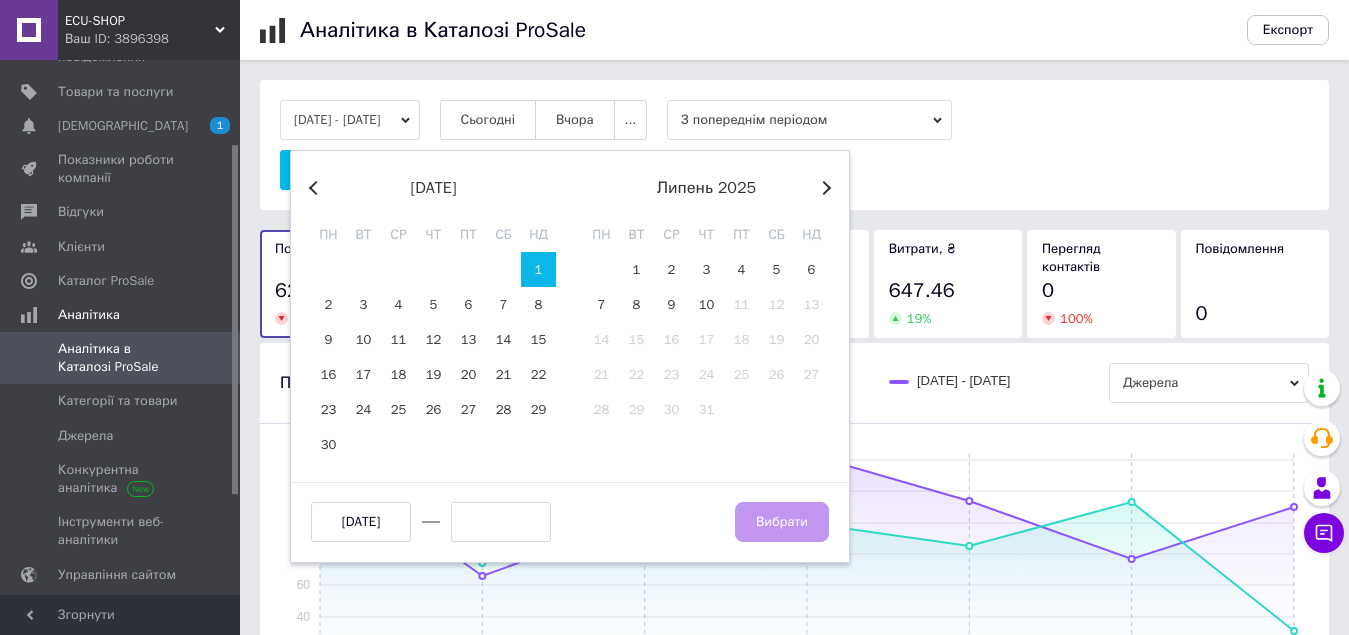 click on "31" at bounding box center [706, 409] 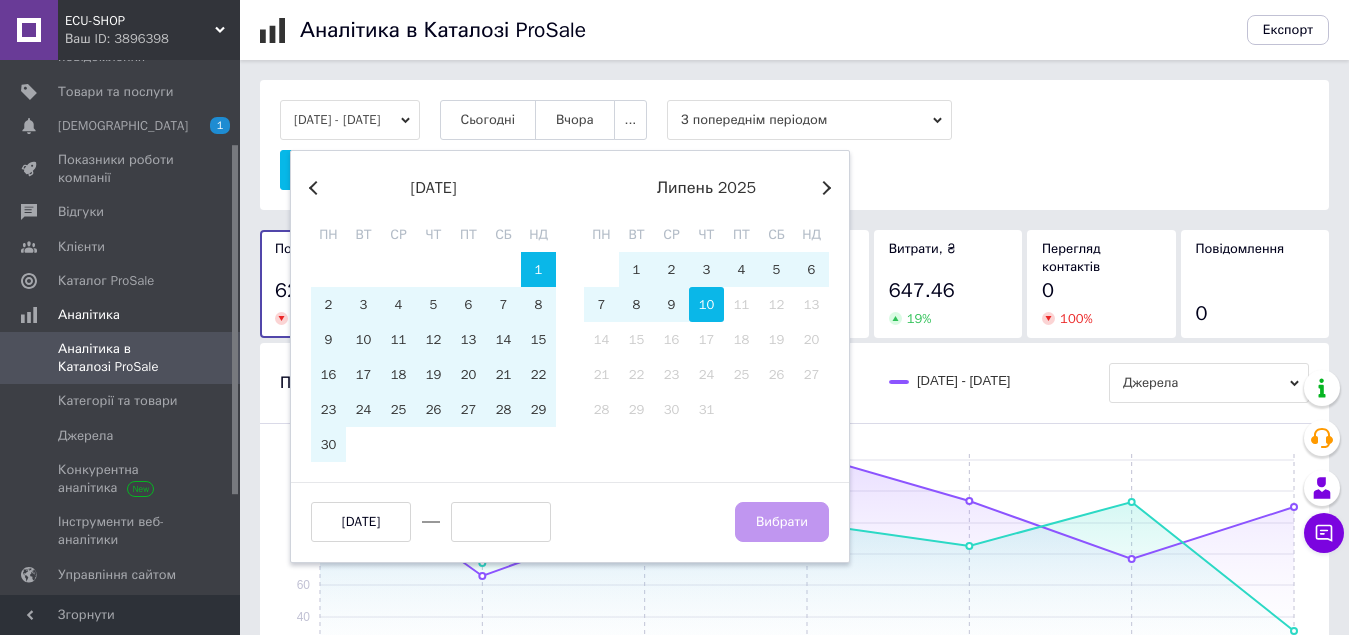 click on "10" at bounding box center [706, 304] 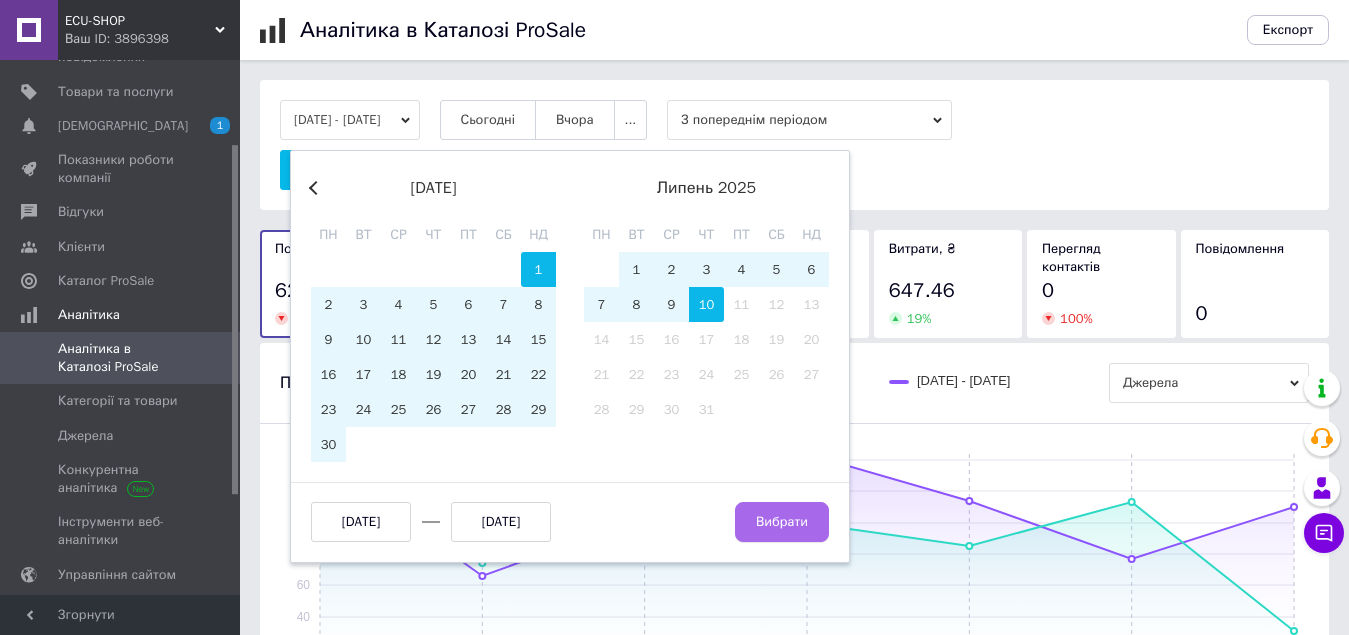 click on "Вибрати" at bounding box center (782, 522) 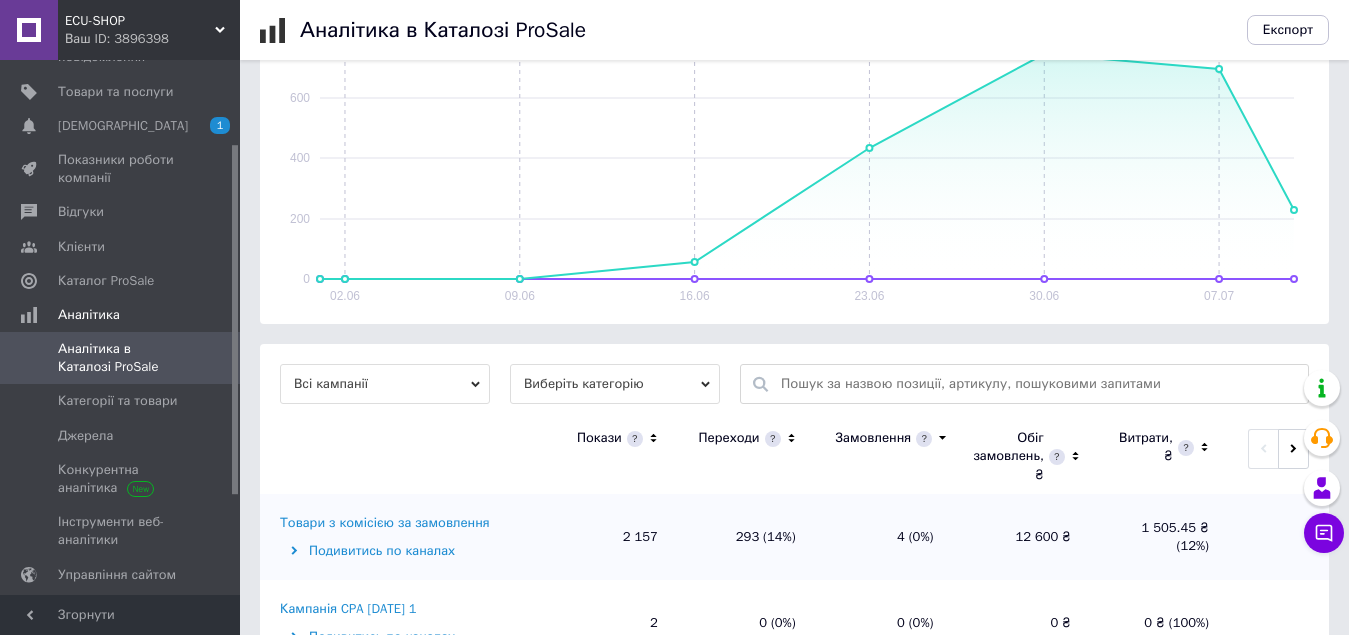 scroll, scrollTop: 453, scrollLeft: 0, axis: vertical 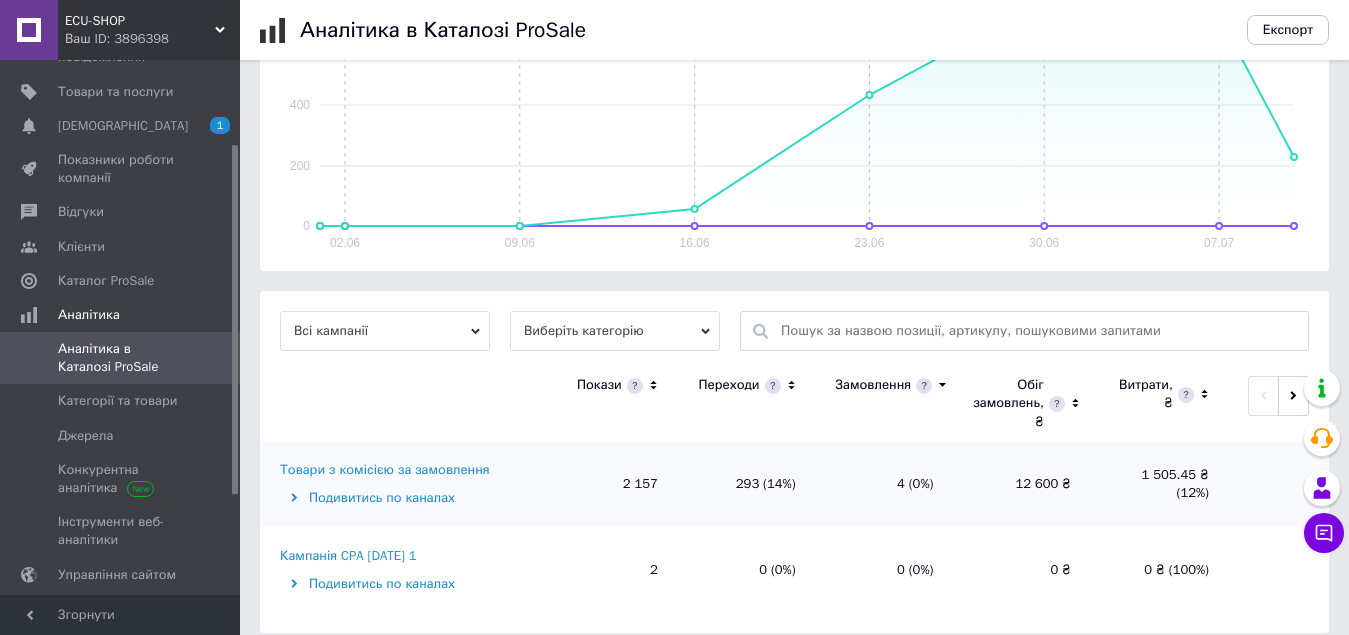 click on "Товари з комісією за замовлення" at bounding box center (385, 470) 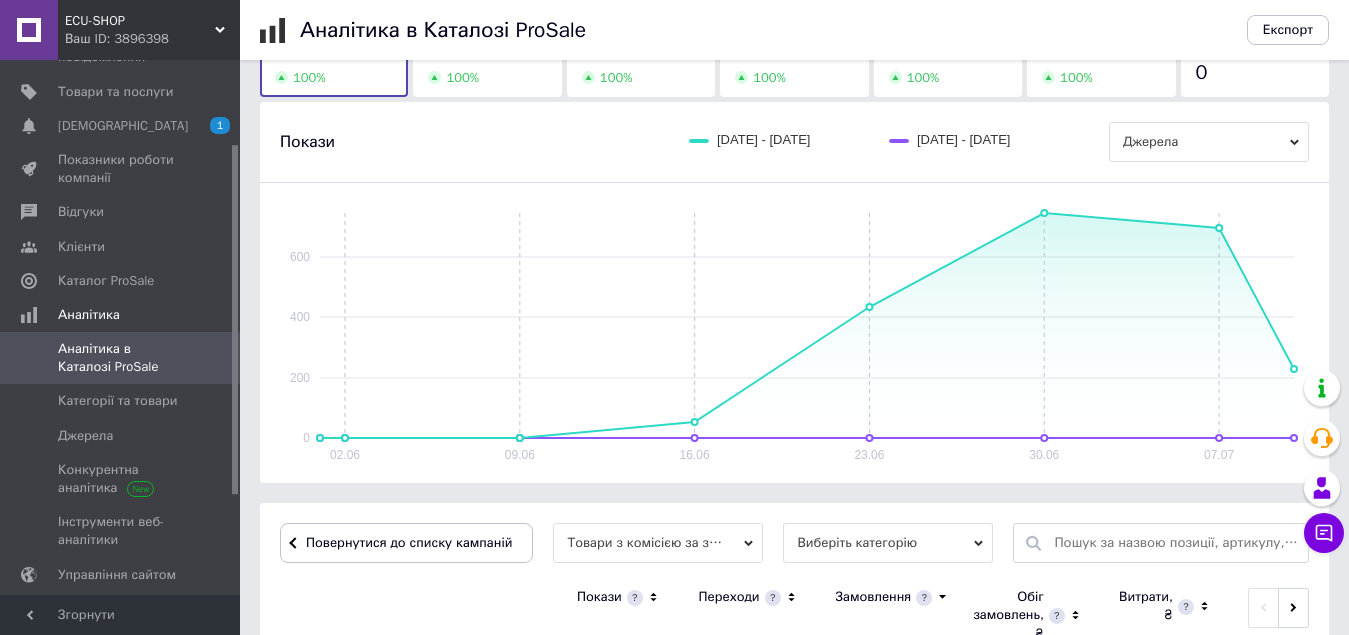 scroll, scrollTop: 453, scrollLeft: 0, axis: vertical 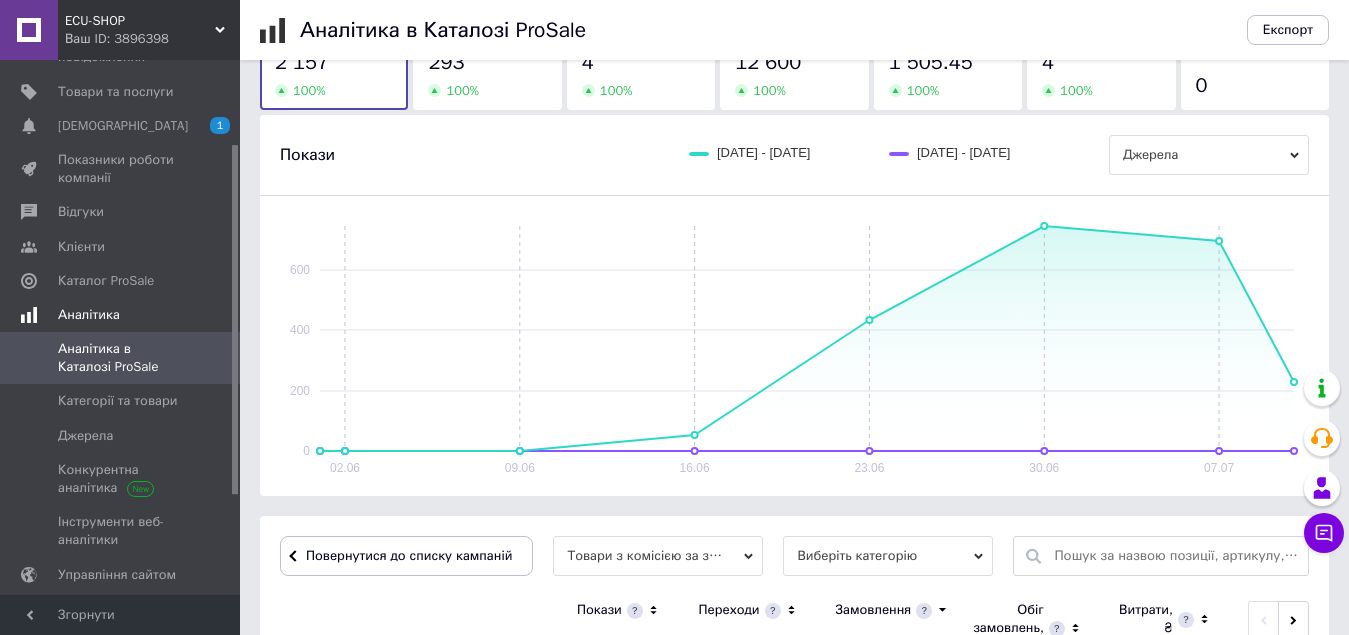 click on "Аналітика" at bounding box center [89, 315] 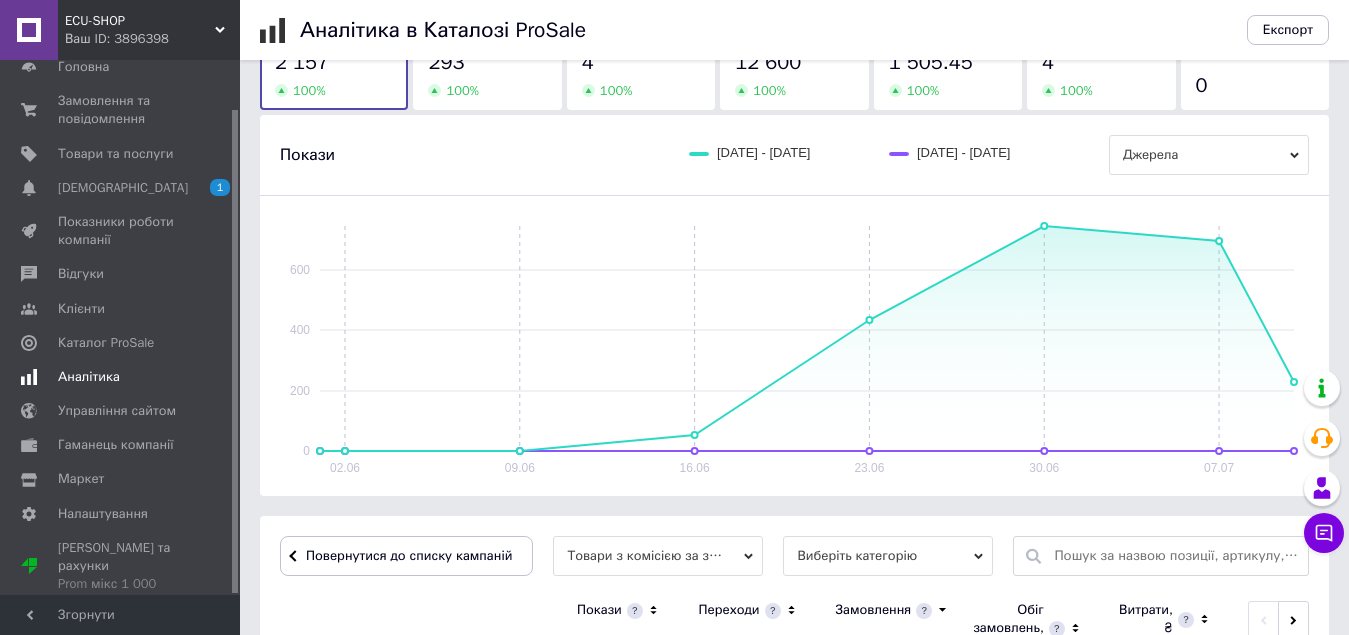 scroll, scrollTop: 54, scrollLeft: 0, axis: vertical 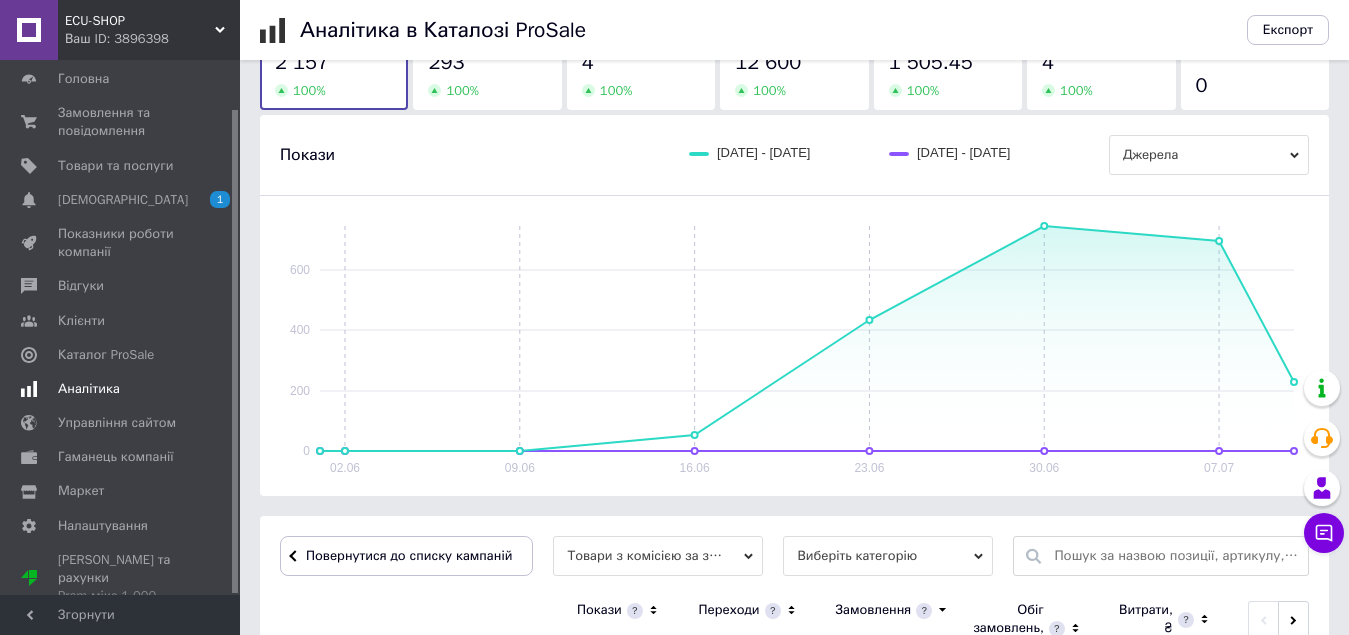 click on "Аналітика" at bounding box center [89, 389] 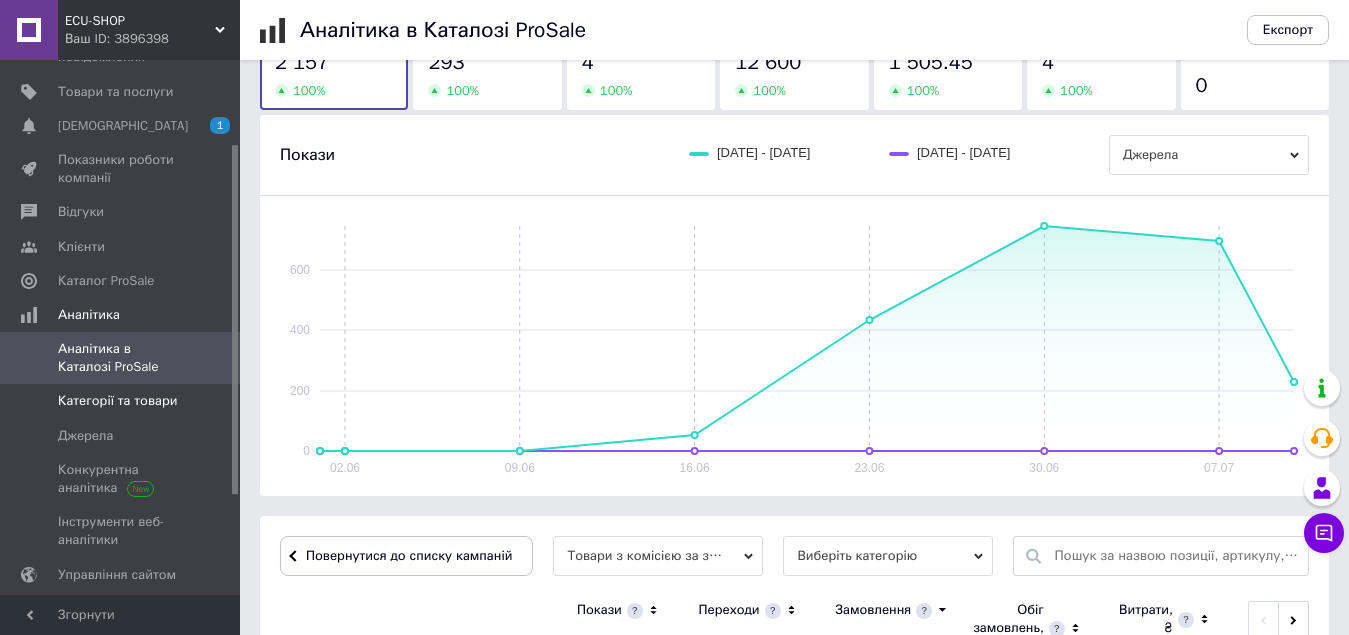 click on "Категорії та товари" at bounding box center [117, 401] 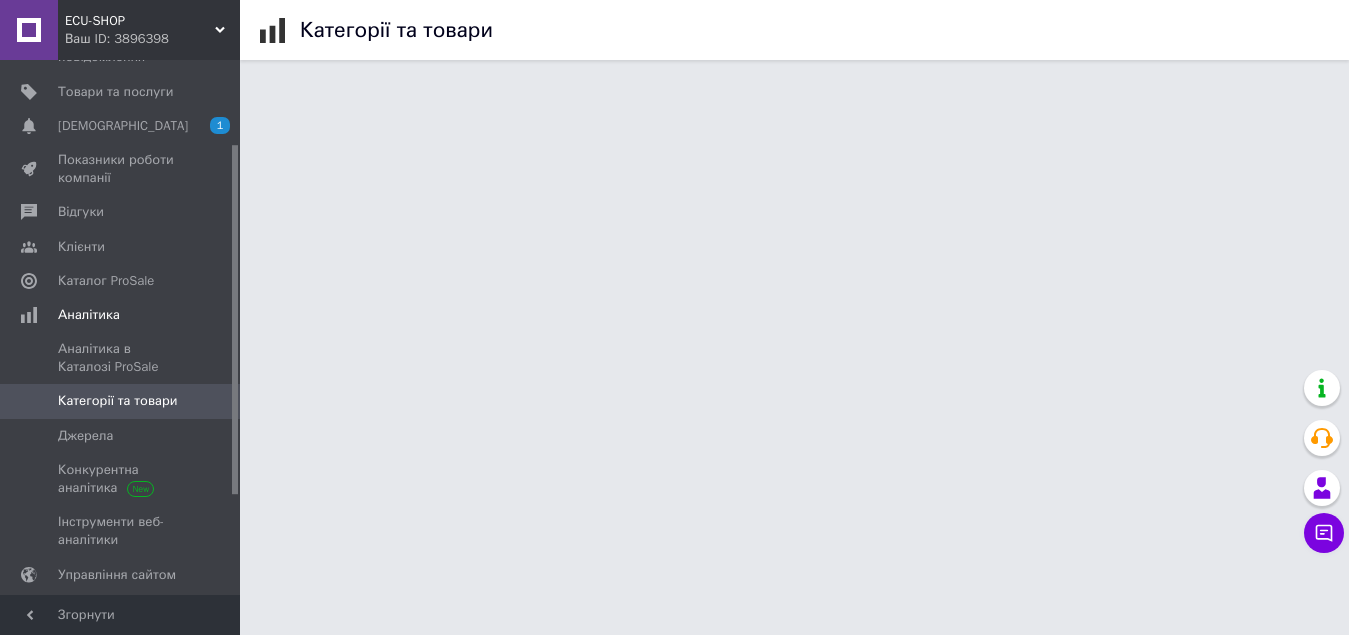 scroll, scrollTop: 0, scrollLeft: 0, axis: both 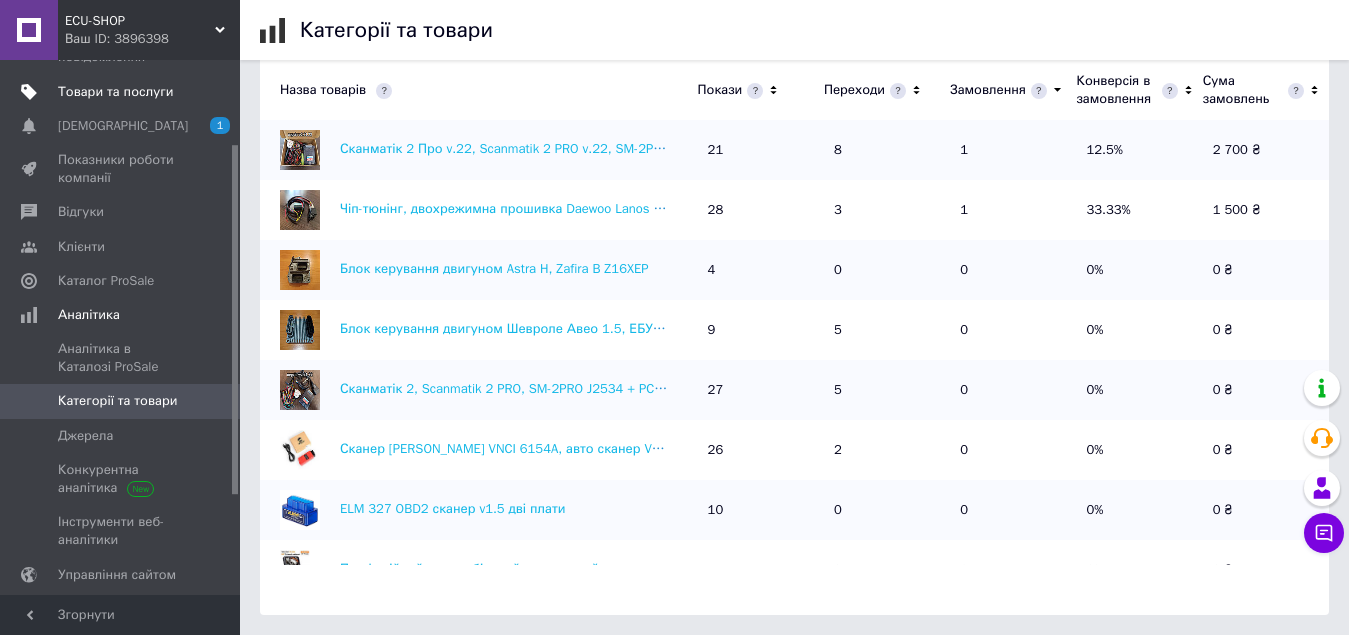 click on "Товари та послуги" at bounding box center [115, 92] 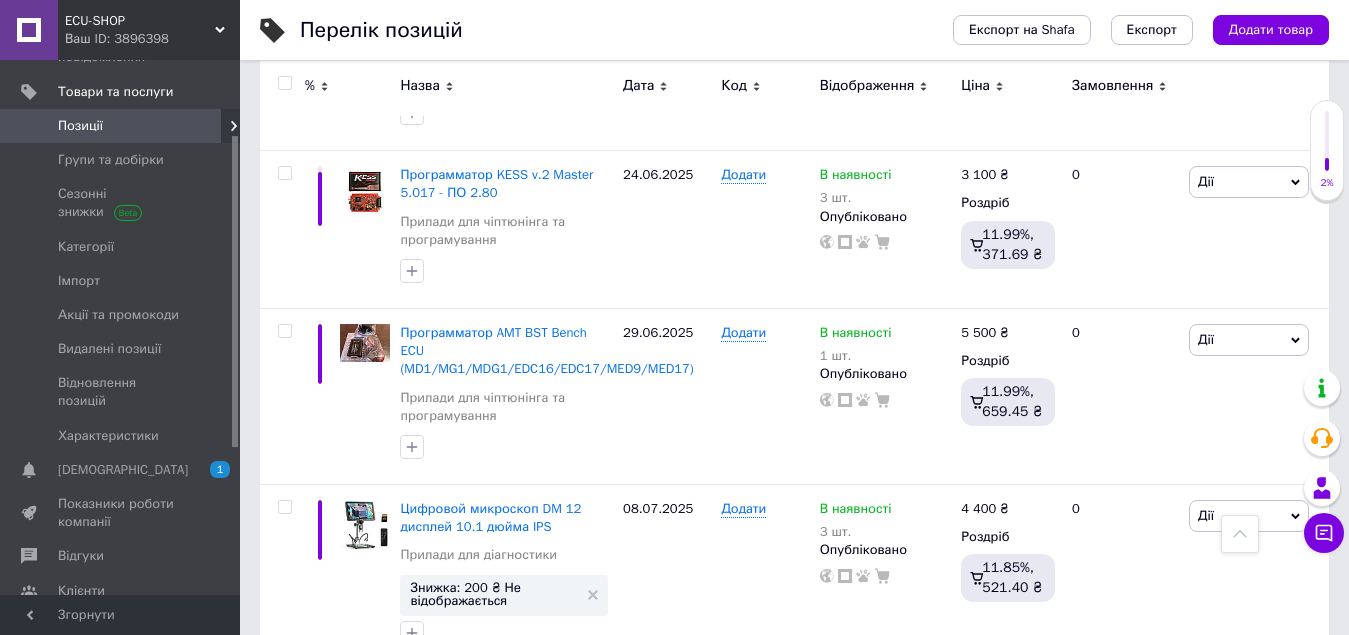 scroll, scrollTop: 1707, scrollLeft: 0, axis: vertical 